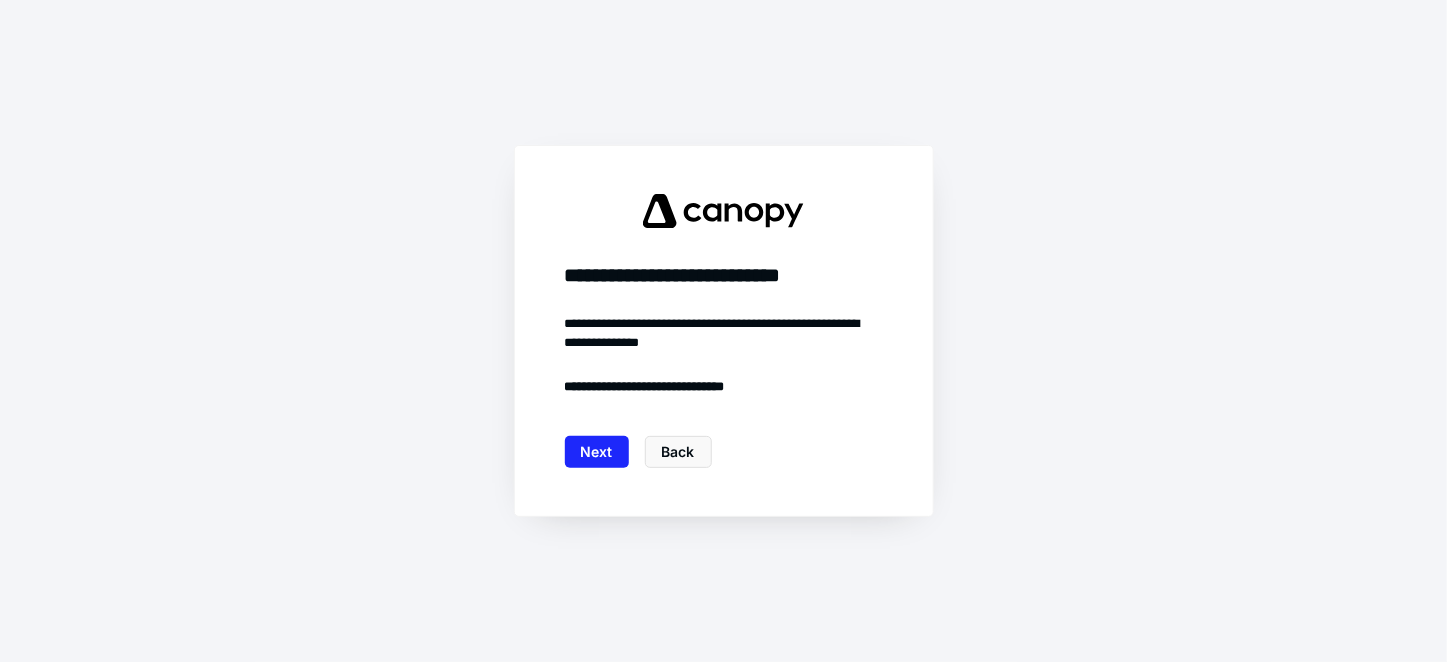 scroll, scrollTop: 0, scrollLeft: 0, axis: both 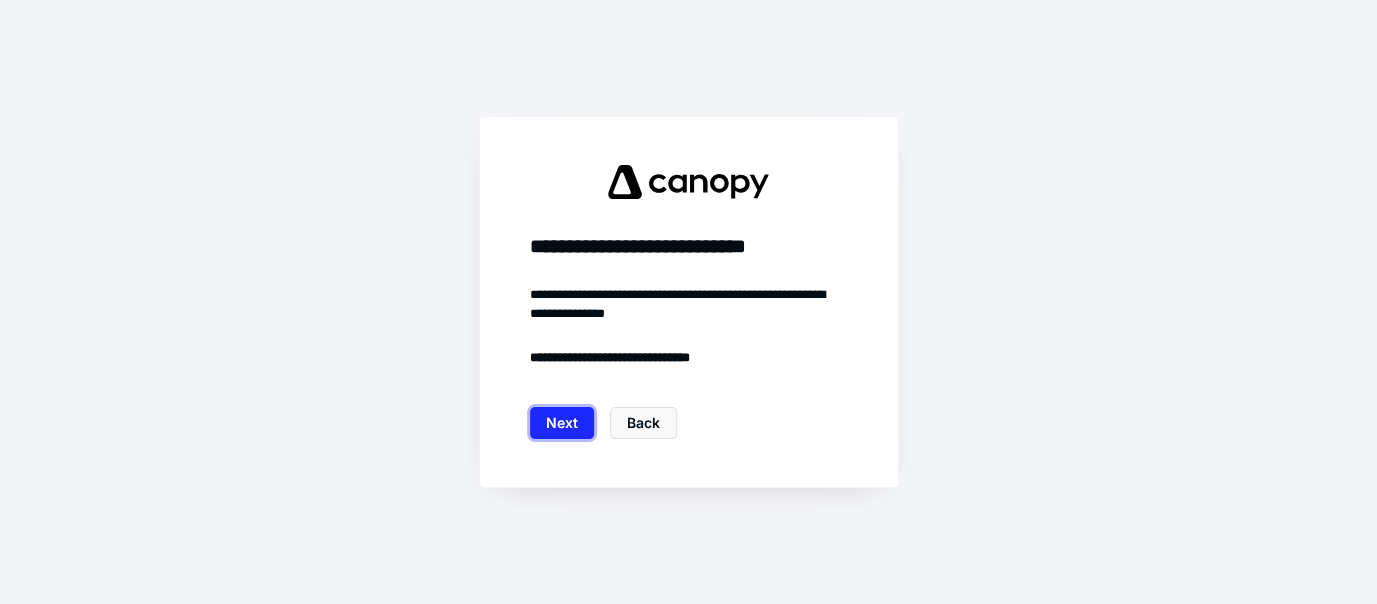 drag, startPoint x: 568, startPoint y: 417, endPoint x: 563, endPoint y: 397, distance: 20.615528 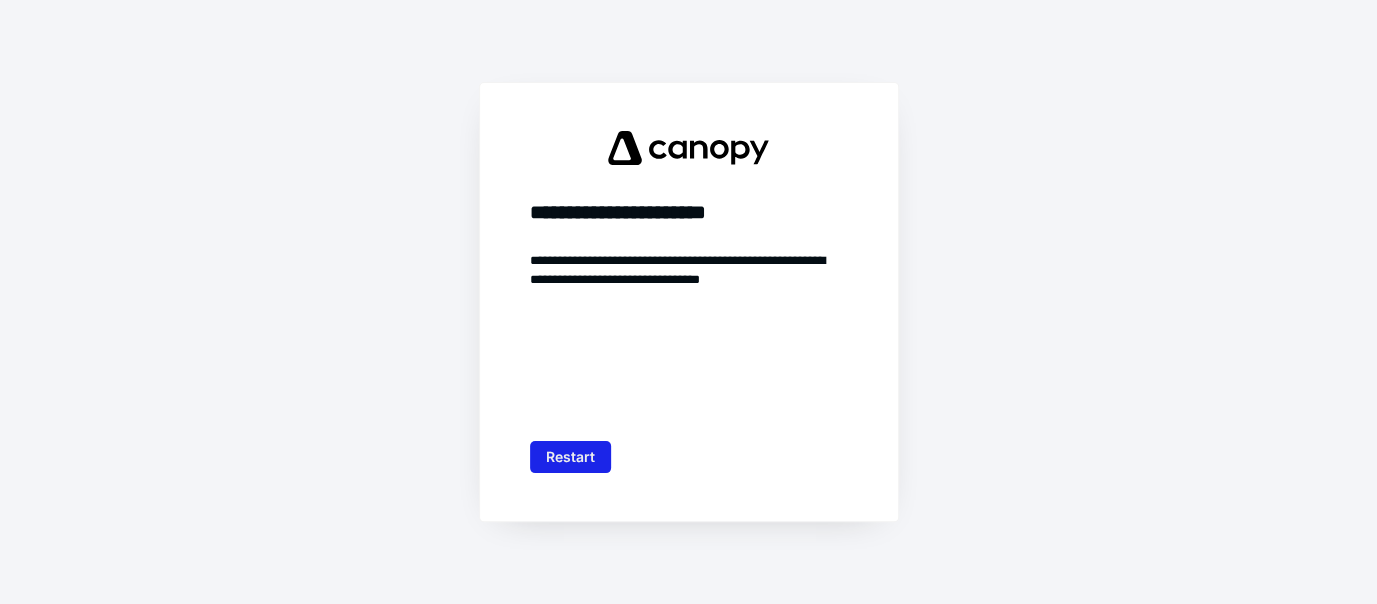 click on "Restart" at bounding box center (570, 457) 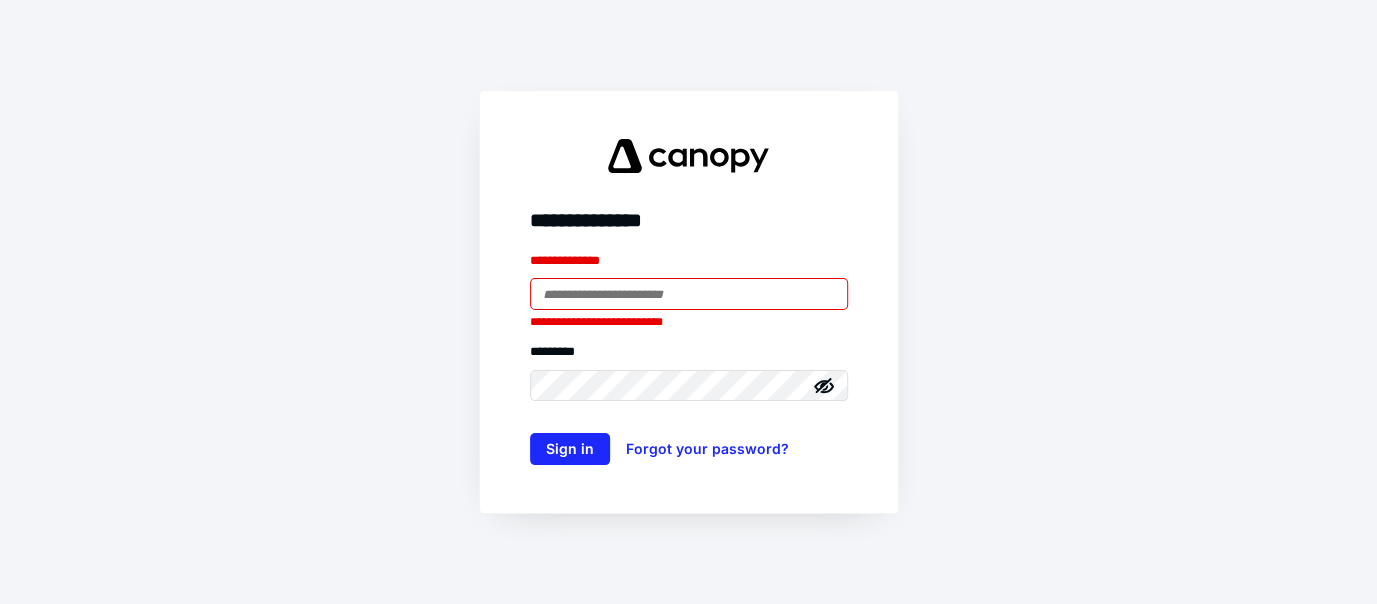 type on "**********" 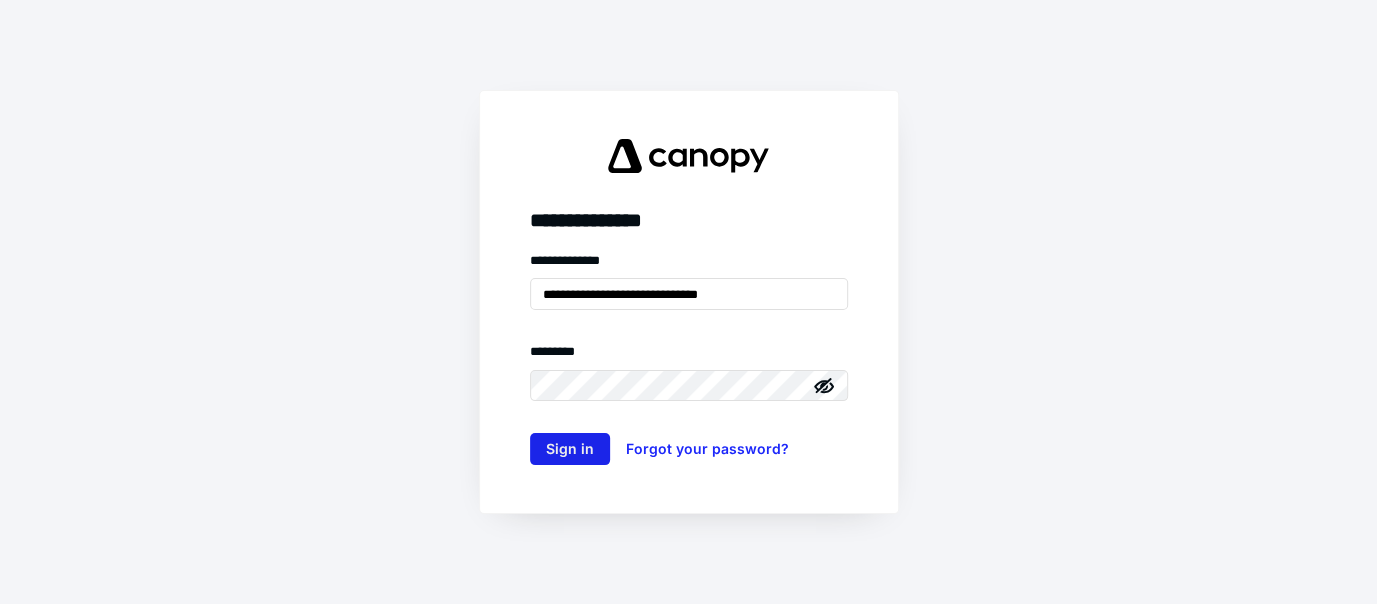 click on "Sign in" at bounding box center [570, 449] 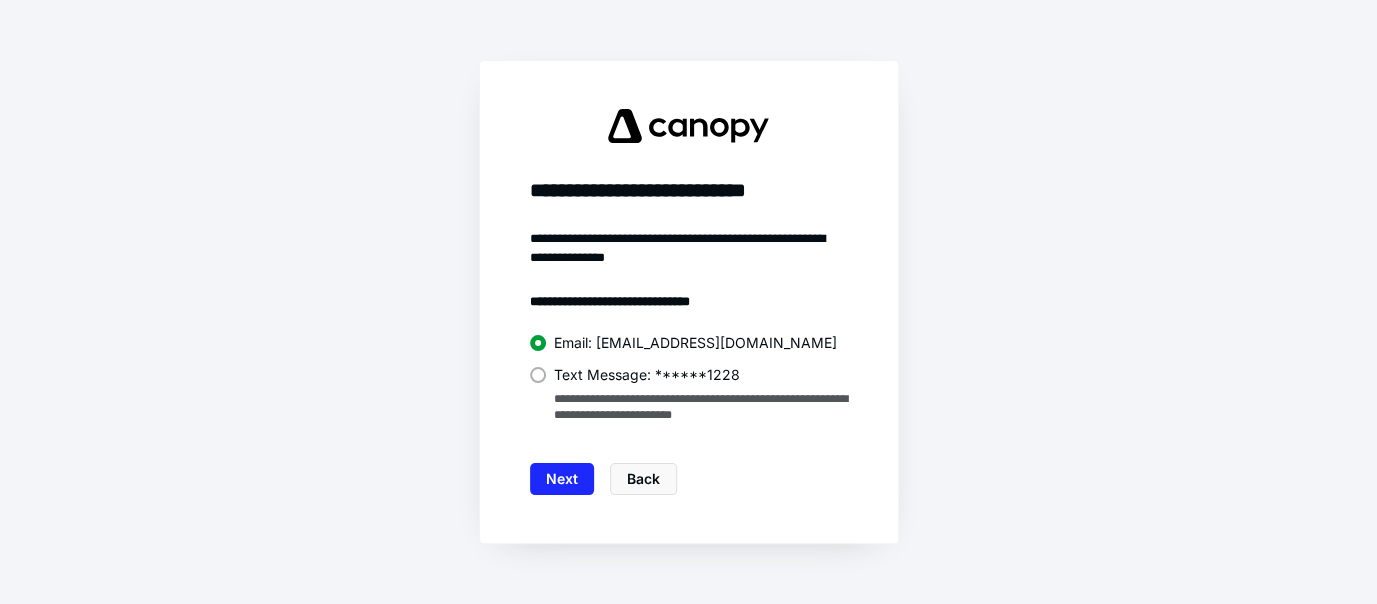 click on "Text Message: ******1228" at bounding box center (647, 375) 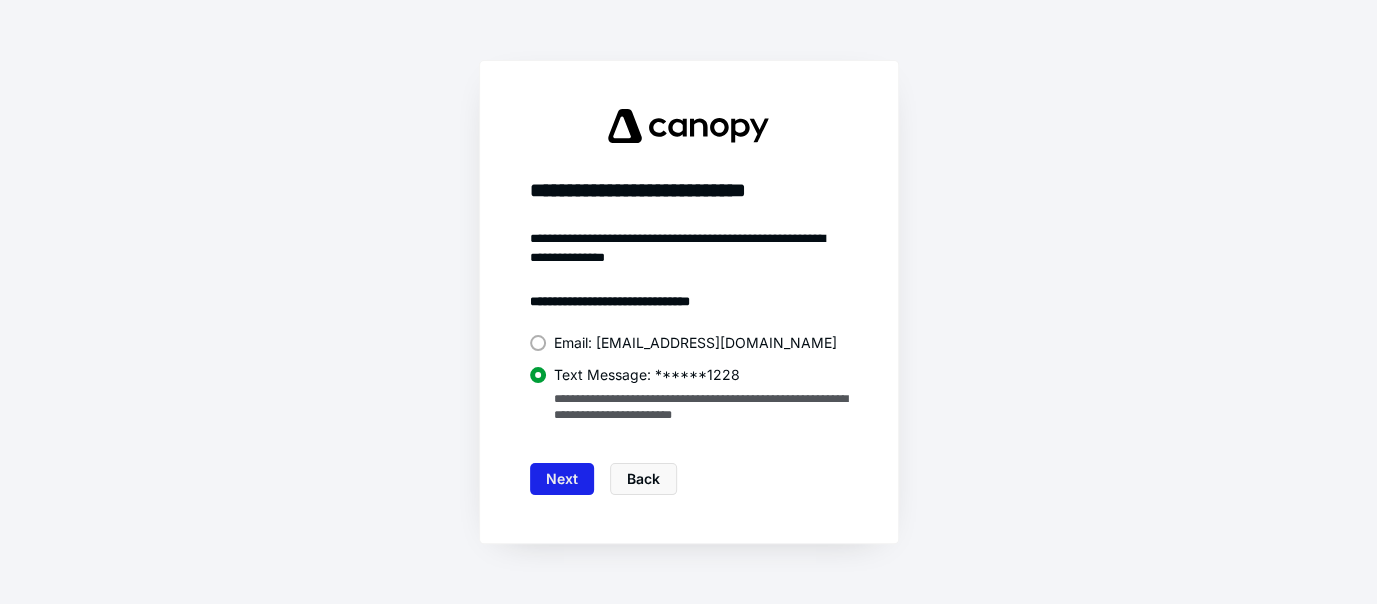 click on "Next" at bounding box center (562, 479) 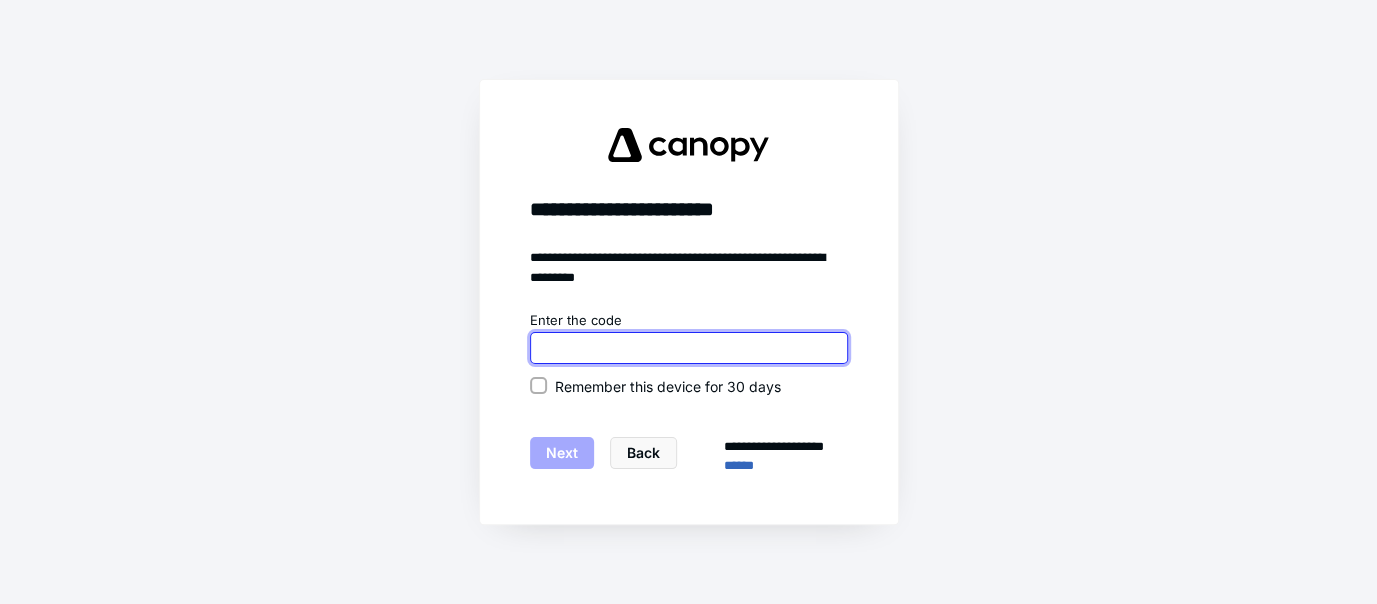 click at bounding box center (689, 348) 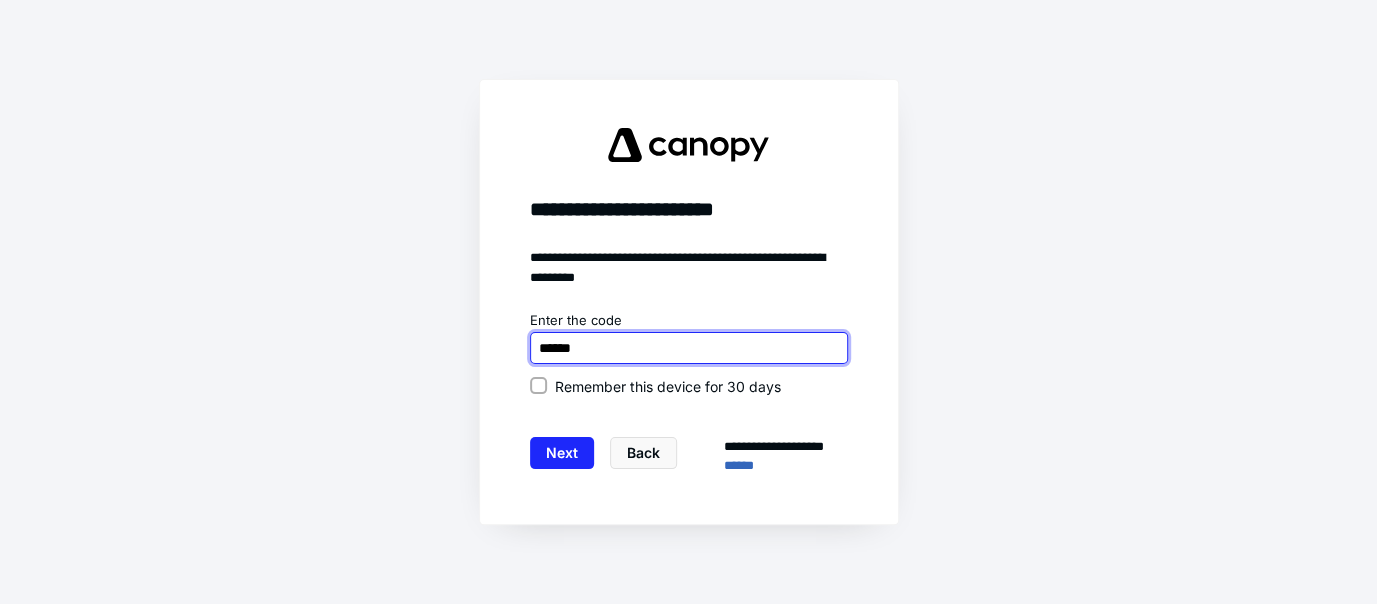 type on "******" 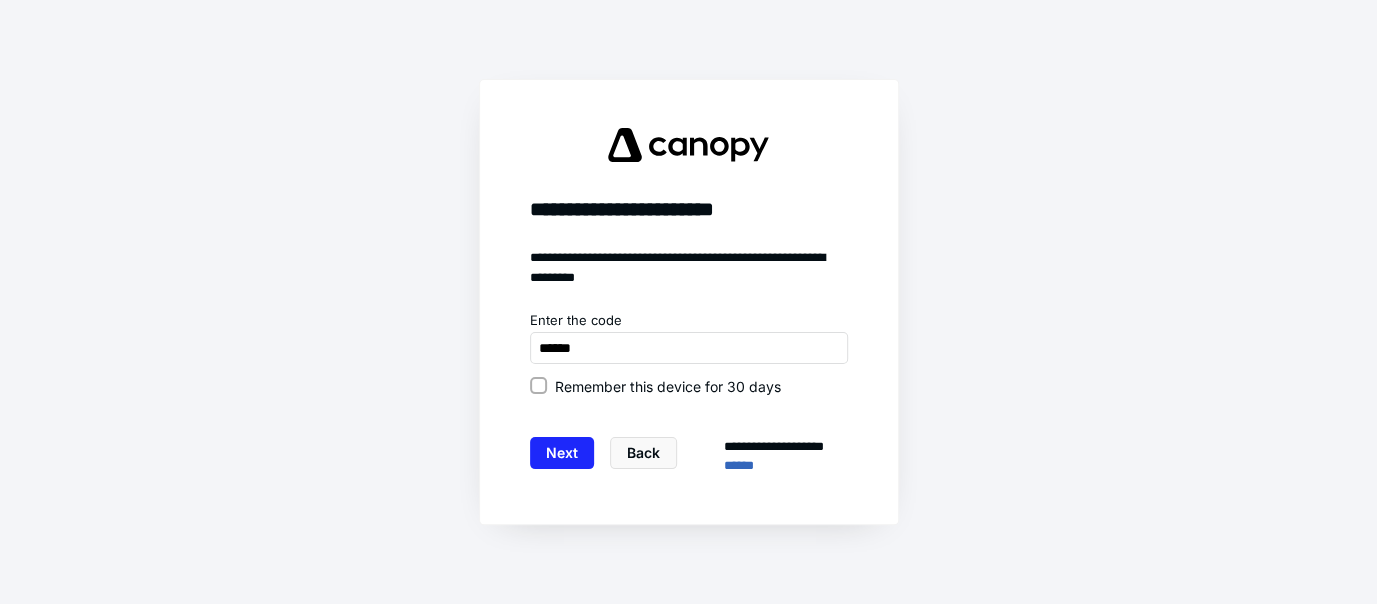 click on "Remember this device for 30 days" at bounding box center [668, 386] 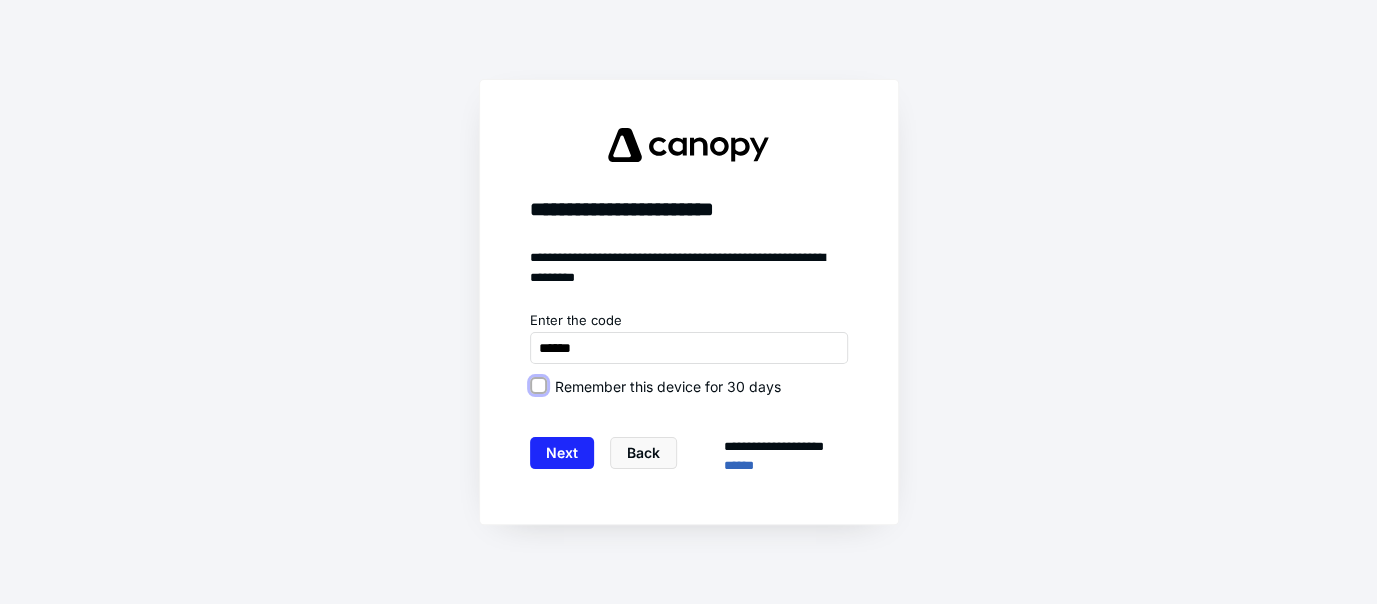 checkbox on "true" 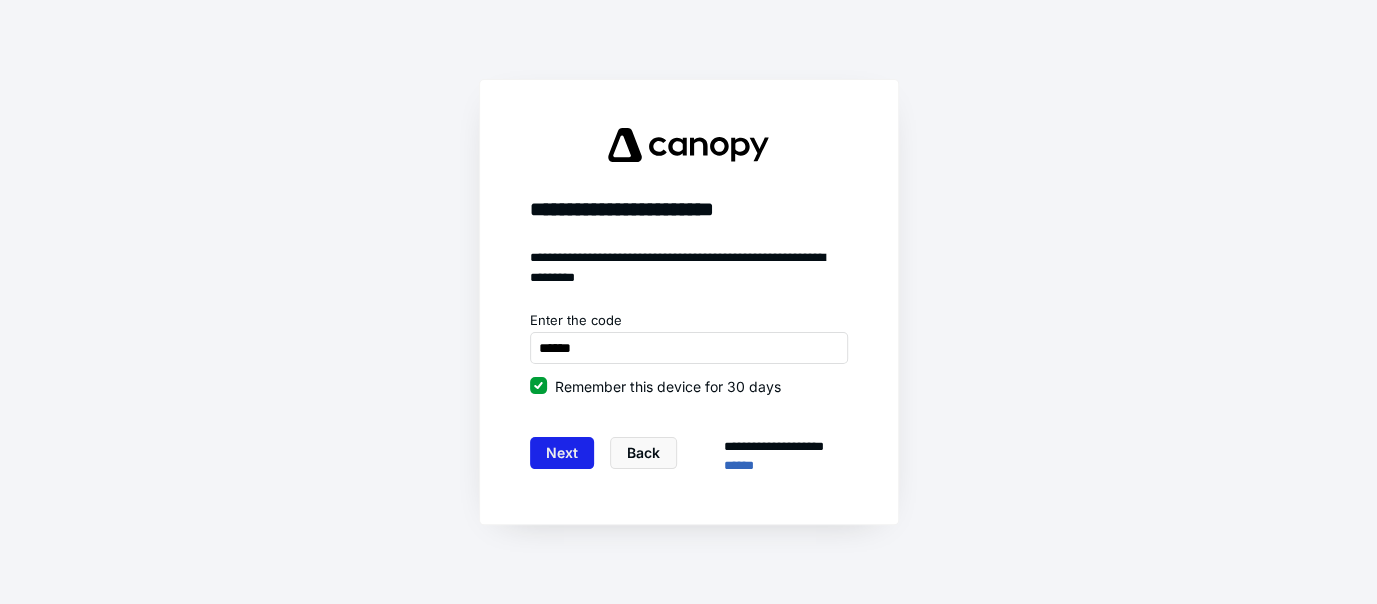 click on "Next" at bounding box center (562, 453) 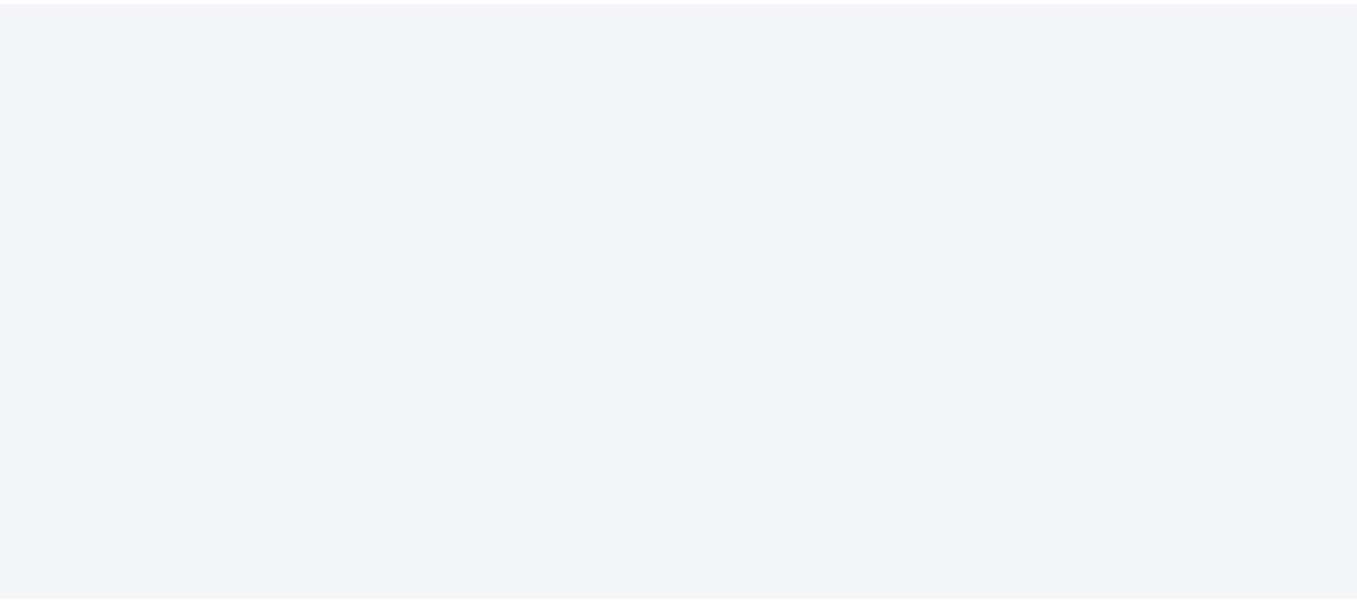 scroll, scrollTop: 0, scrollLeft: 0, axis: both 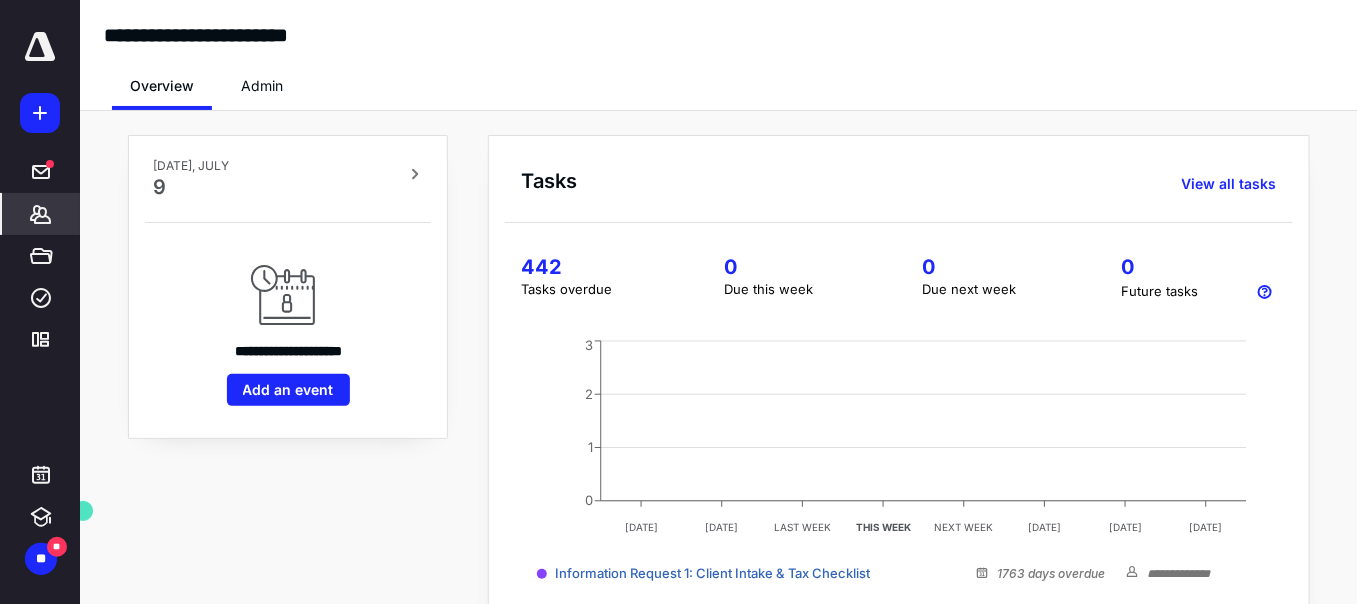 click on "*******" at bounding box center [41, 214] 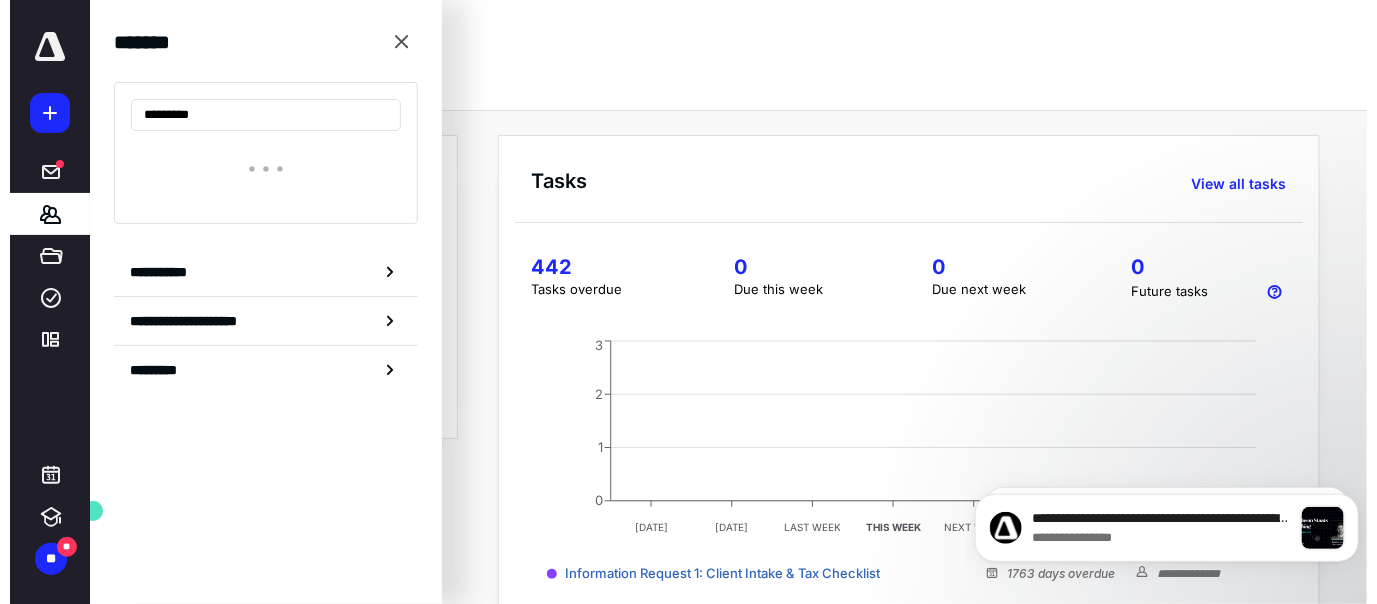 scroll, scrollTop: 0, scrollLeft: 0, axis: both 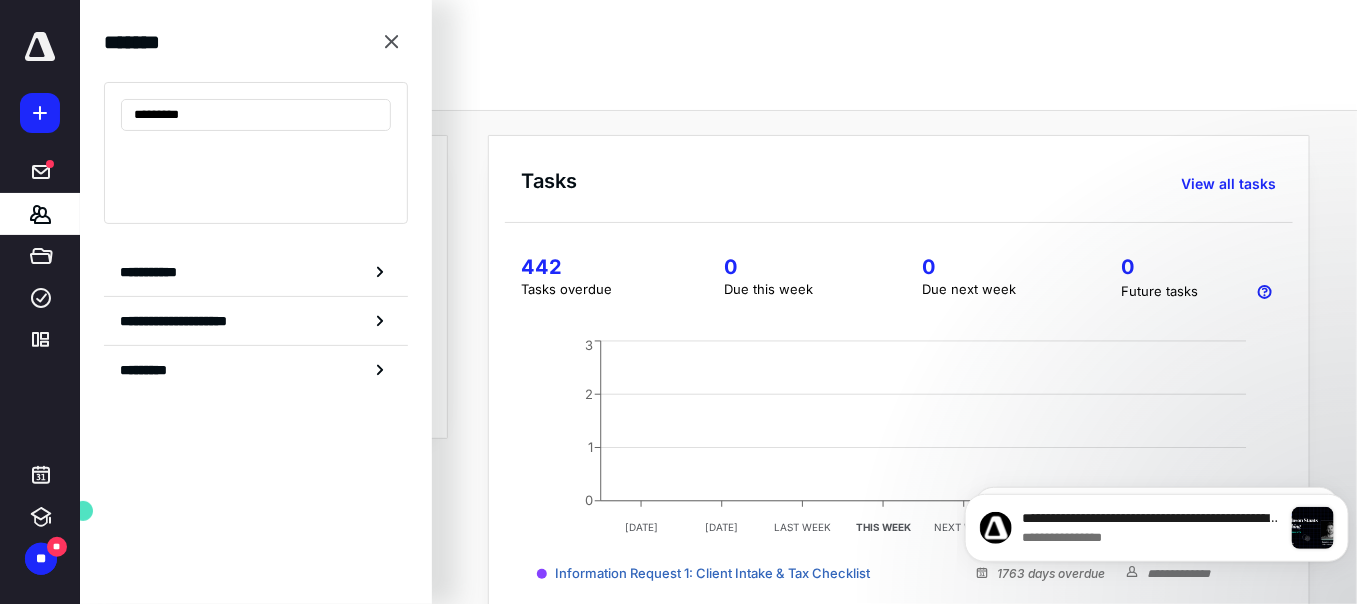 type on "**********" 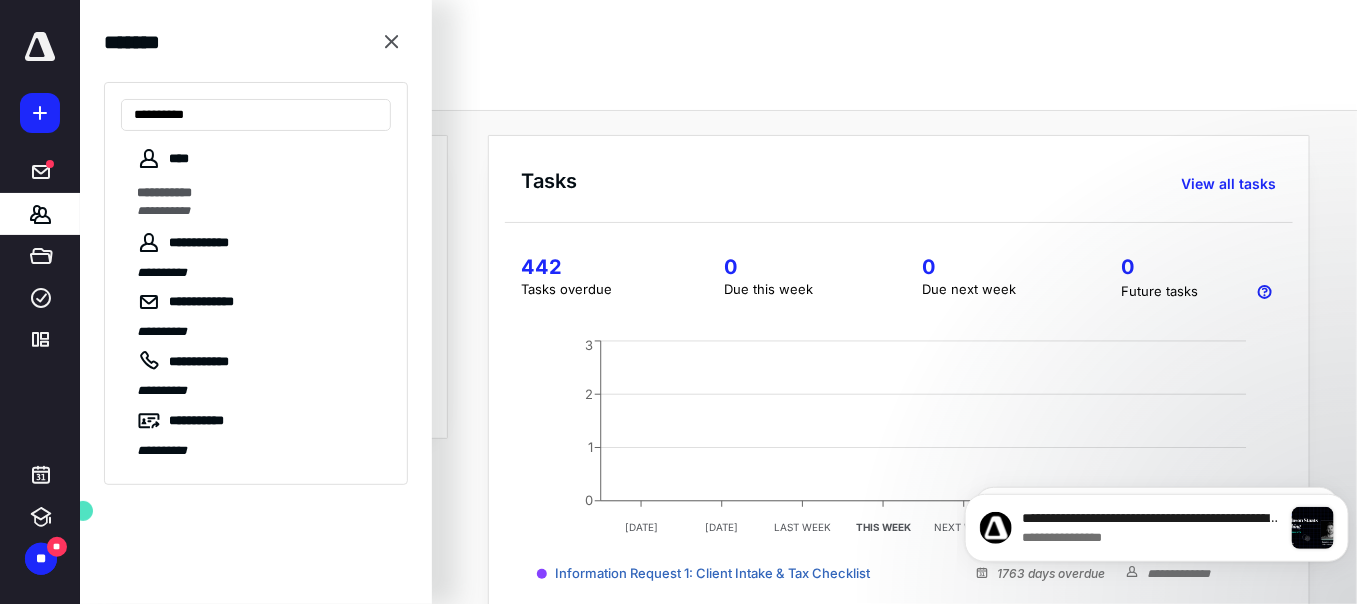 drag, startPoint x: 270, startPoint y: 181, endPoint x: 255, endPoint y: 180, distance: 15.033297 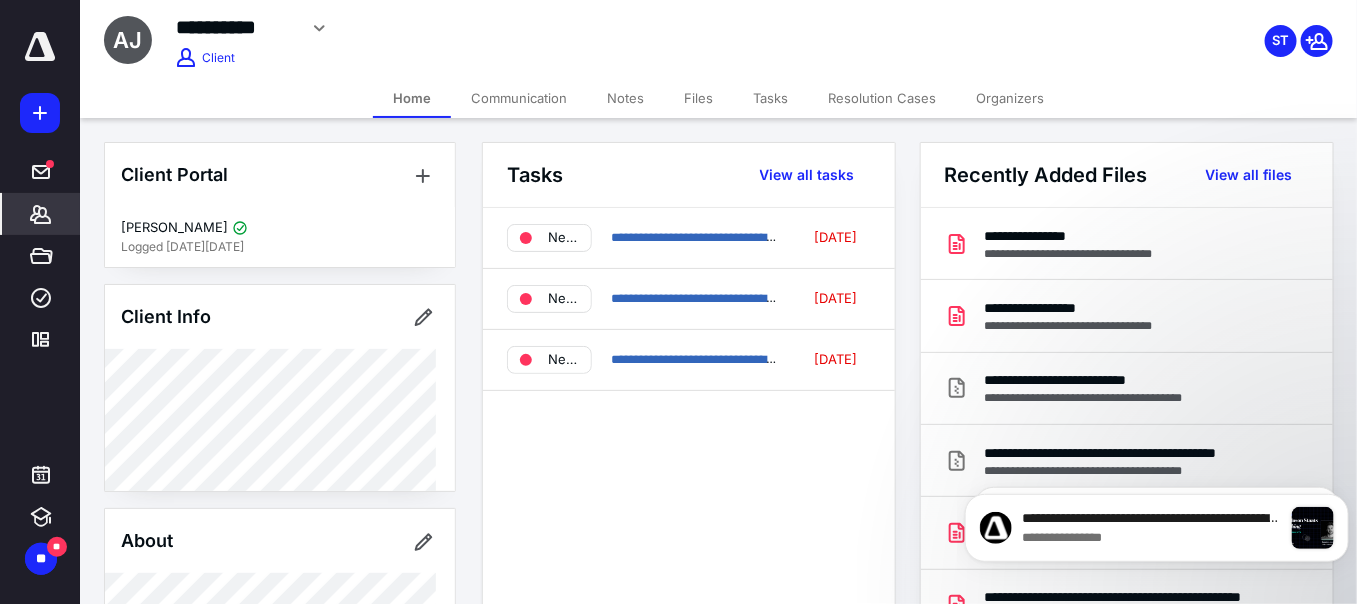click on "Files" at bounding box center (698, 98) 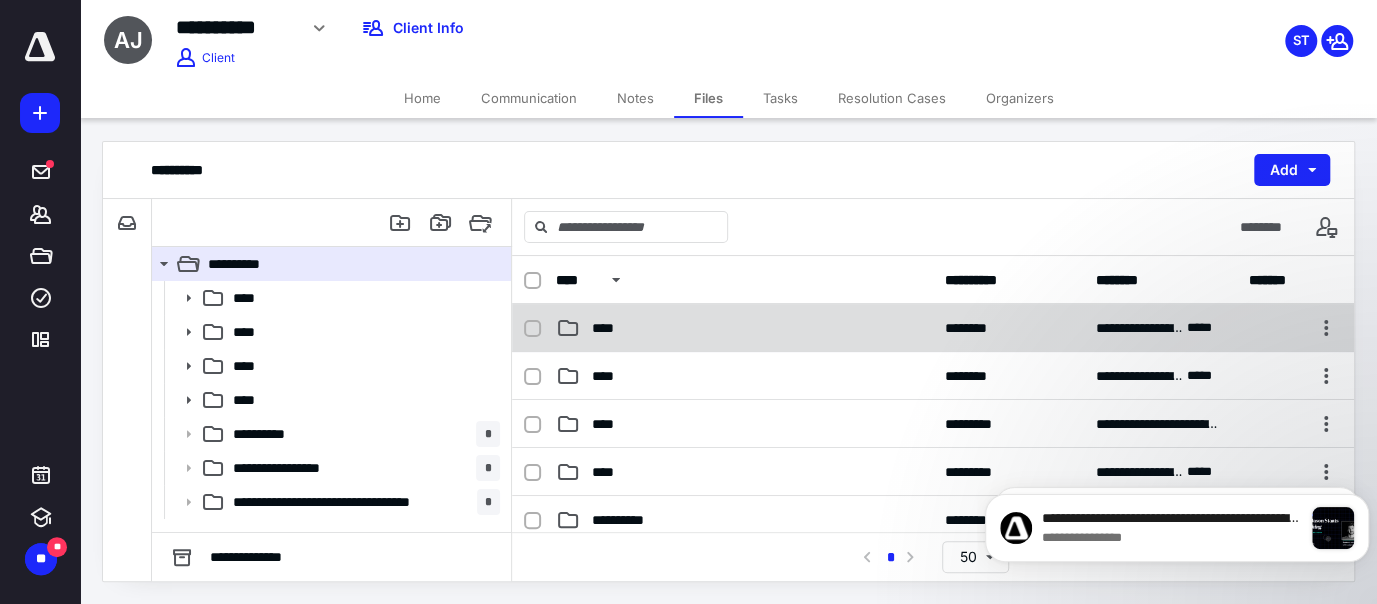 click on "****" at bounding box center (744, 328) 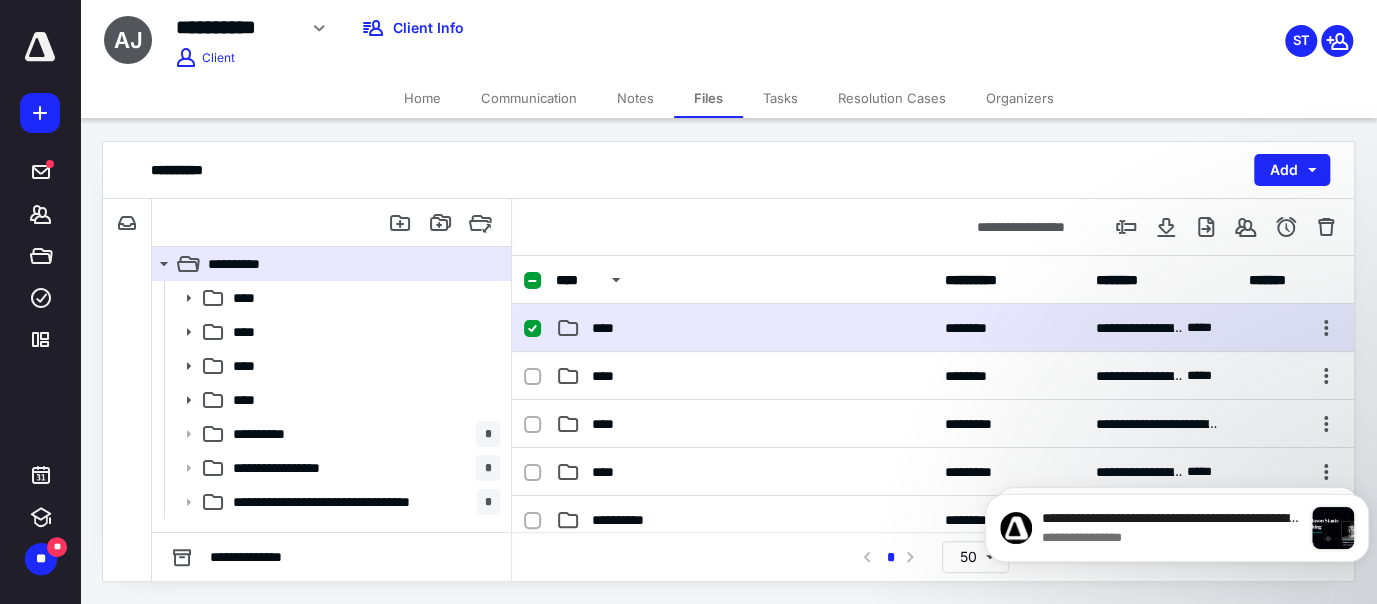 click on "****" at bounding box center (744, 328) 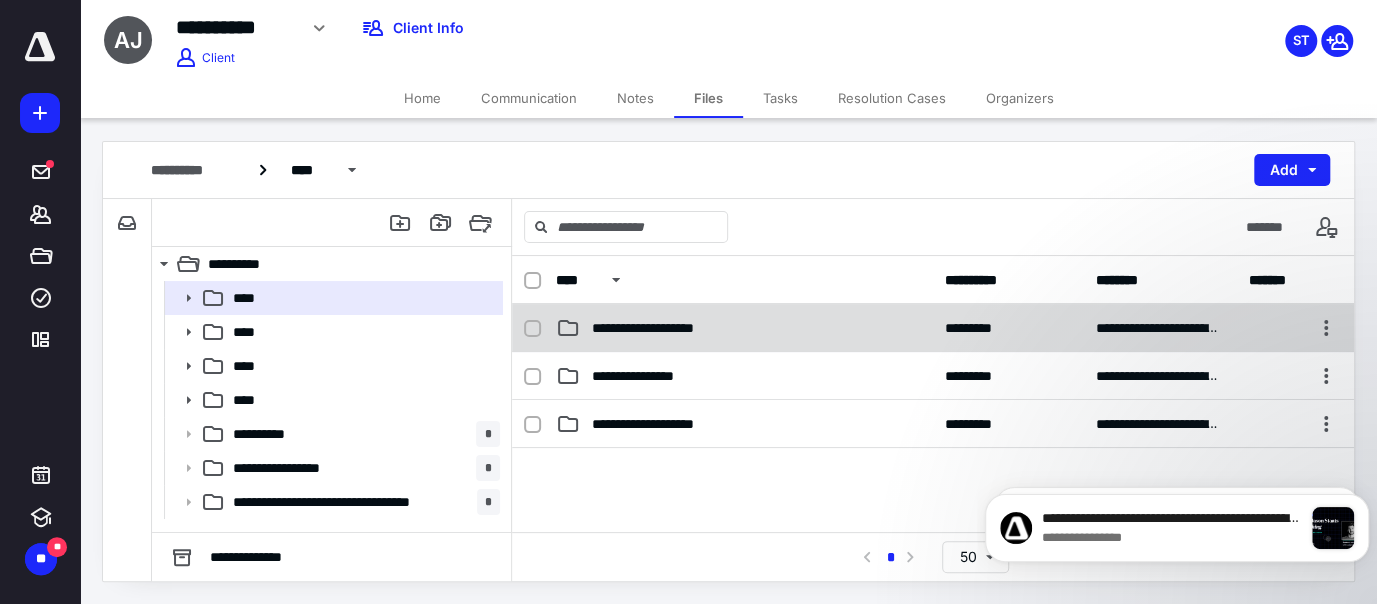 click on "**********" at bounding box center [744, 328] 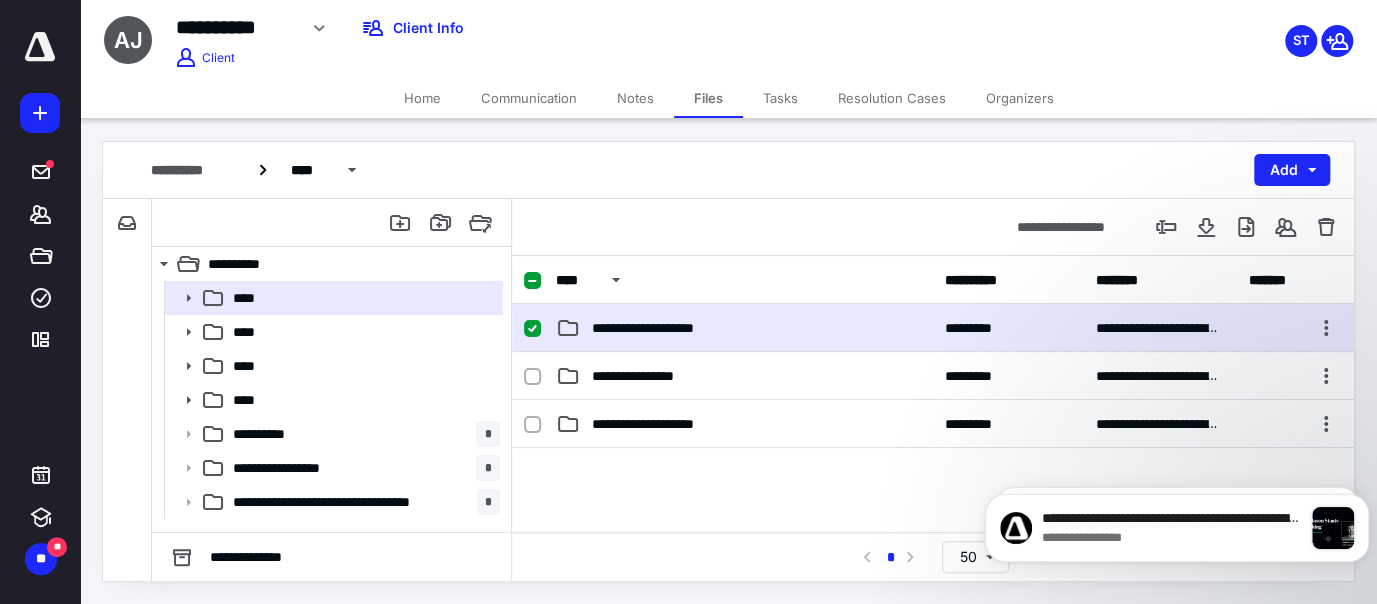 click on "**********" at bounding box center [744, 328] 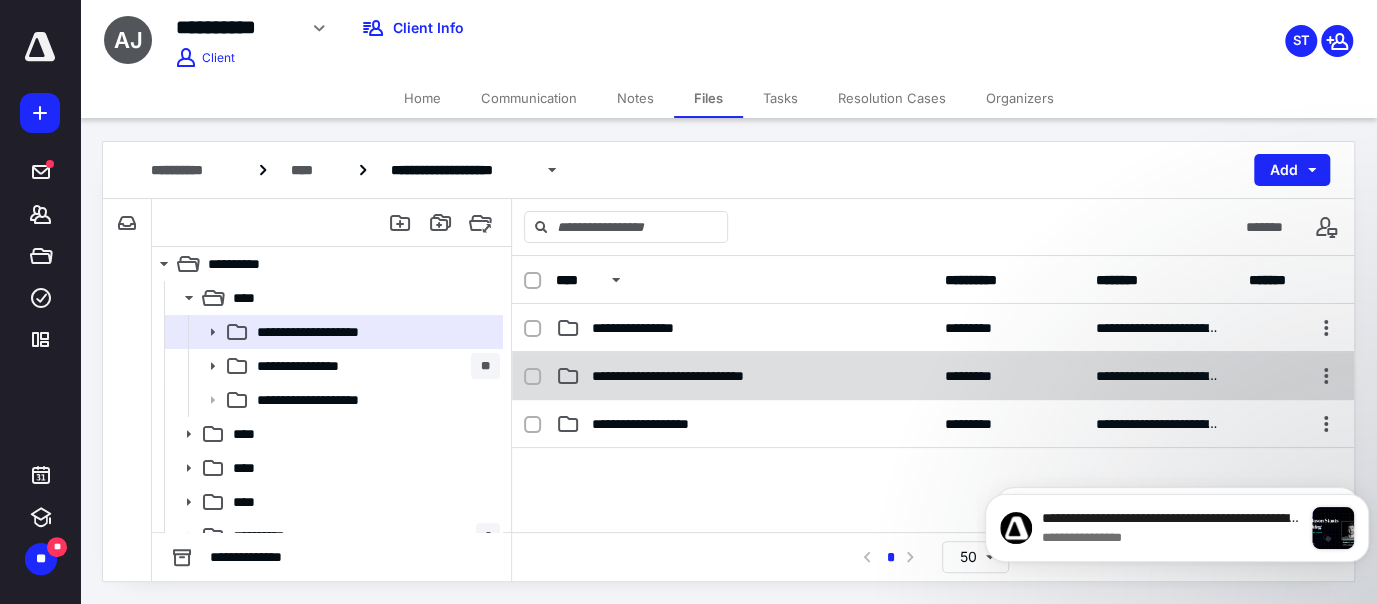 click on "**********" at bounding box center [933, 376] 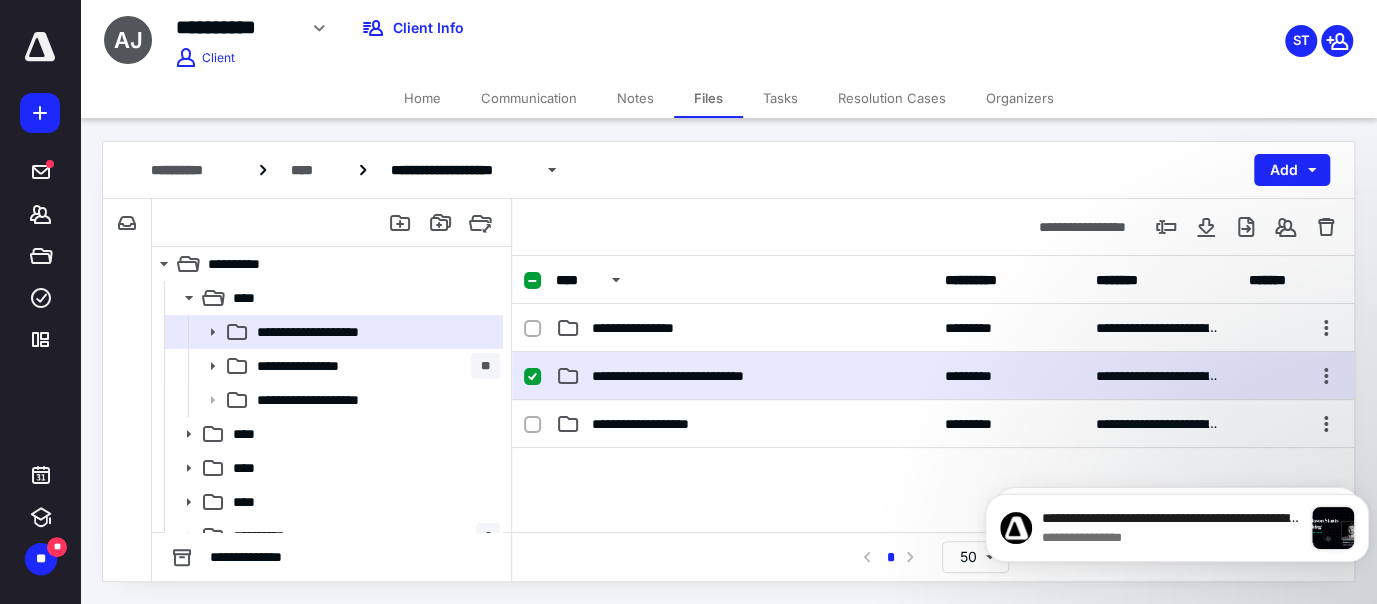 click on "**********" at bounding box center (933, 376) 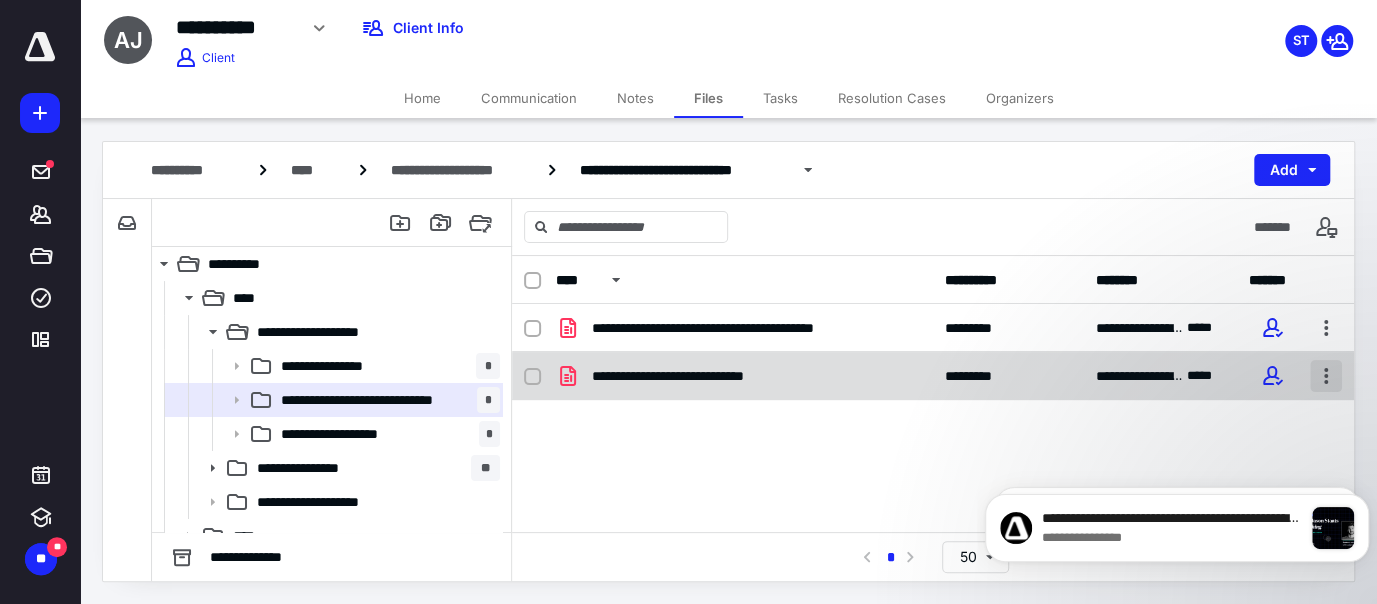 click at bounding box center [1326, 376] 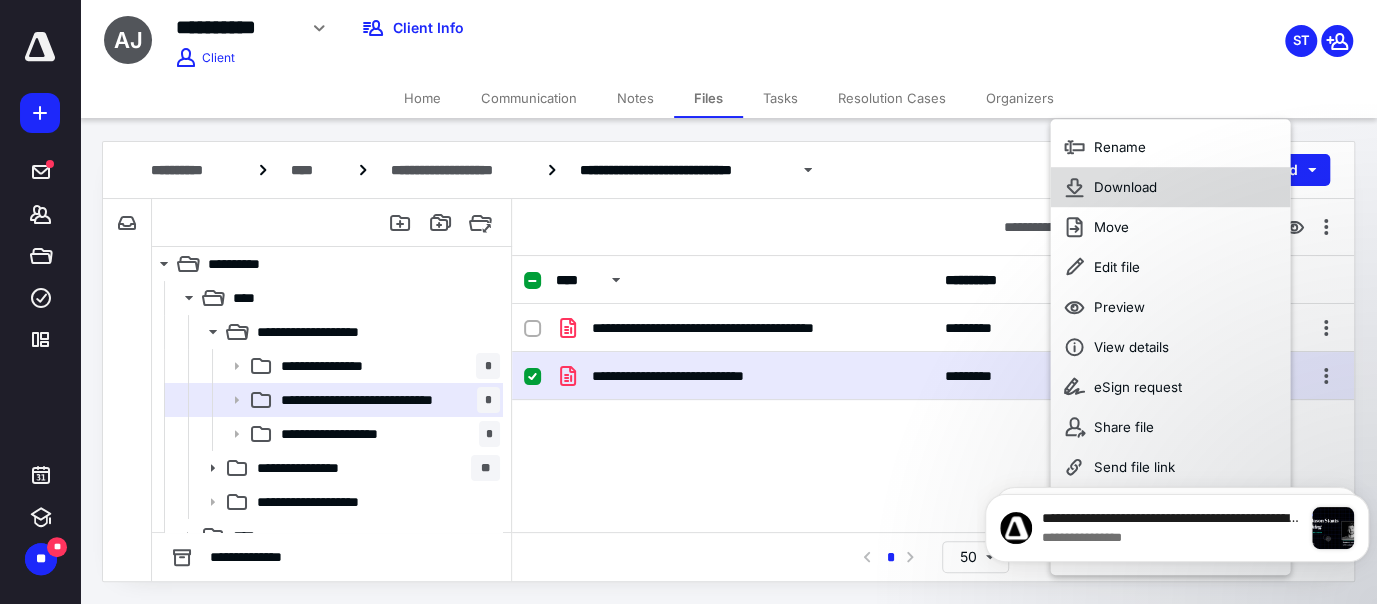 click on "Download" at bounding box center [1170, 187] 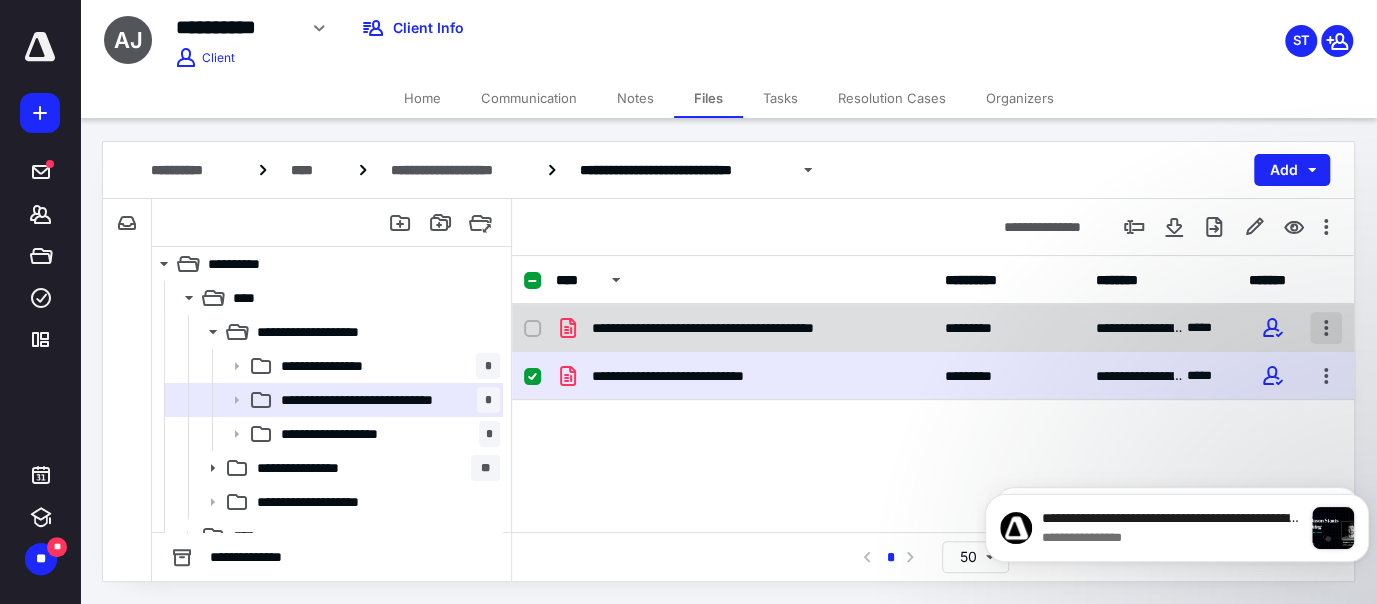 click at bounding box center (1326, 328) 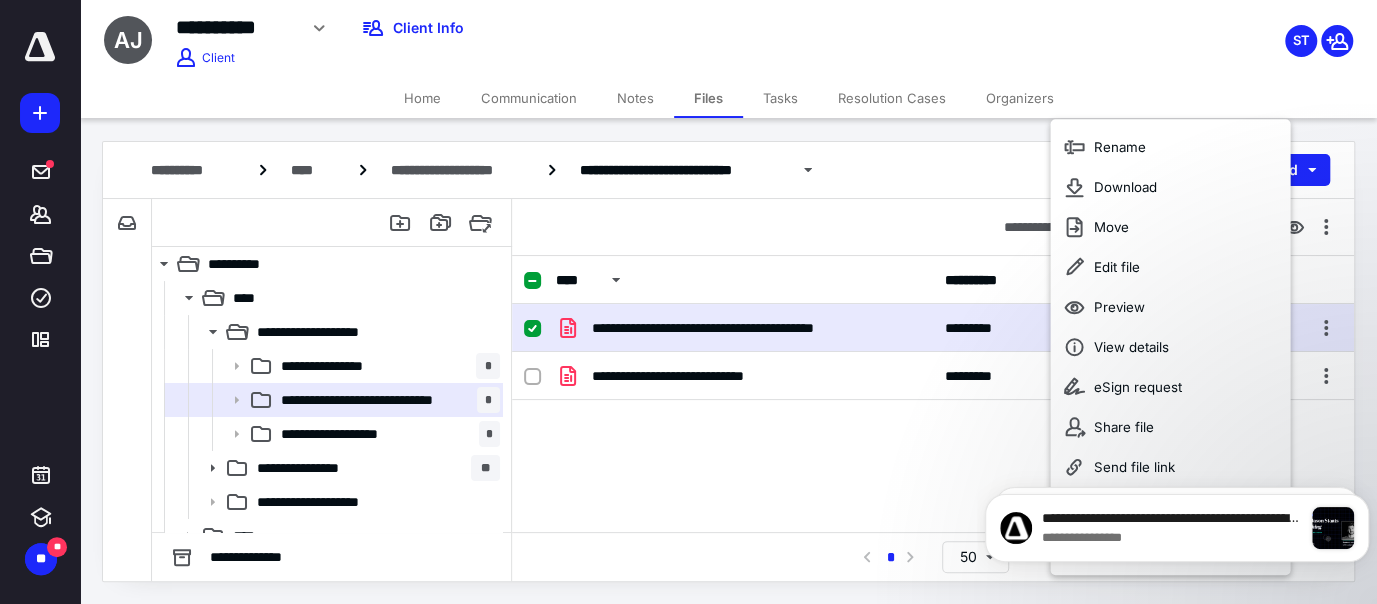 click on "**********" at bounding box center (933, 454) 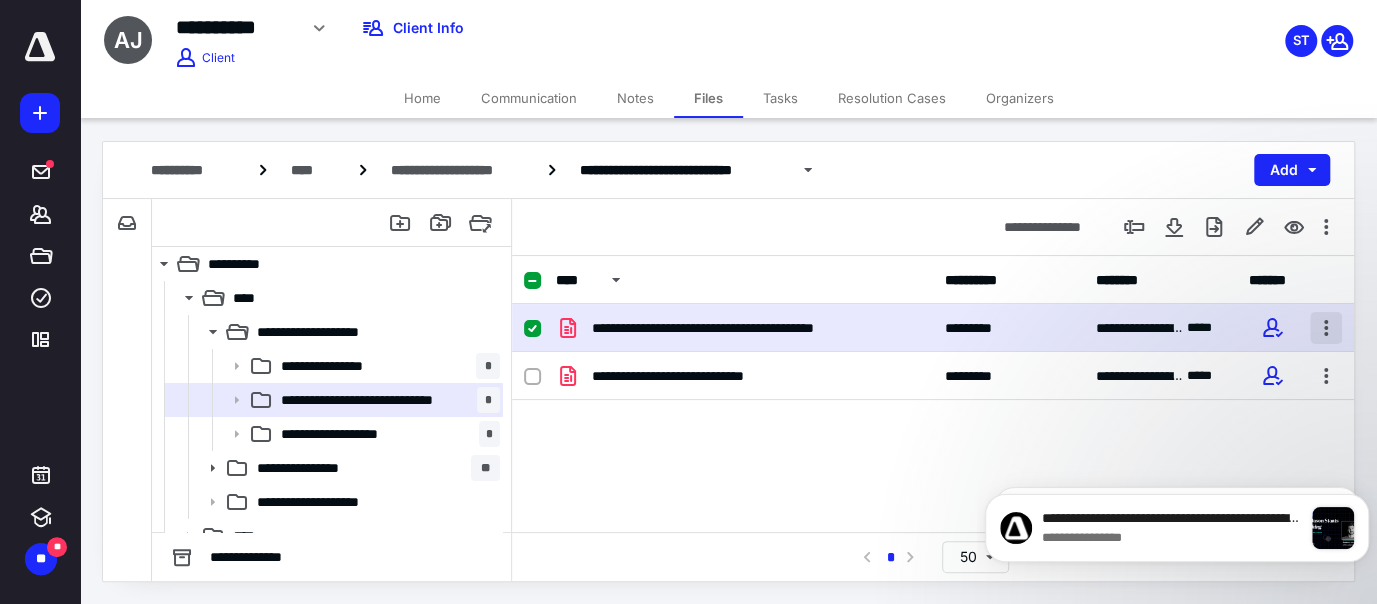 click at bounding box center [1326, 328] 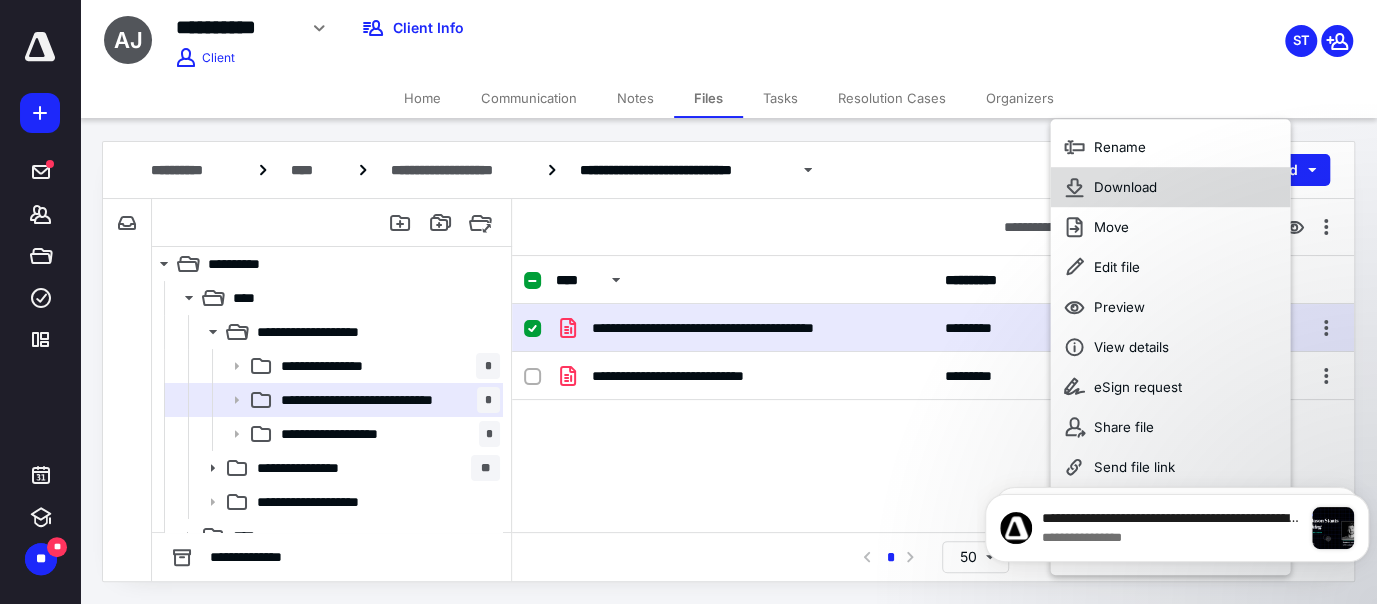 click on "Download" at bounding box center [1170, 187] 